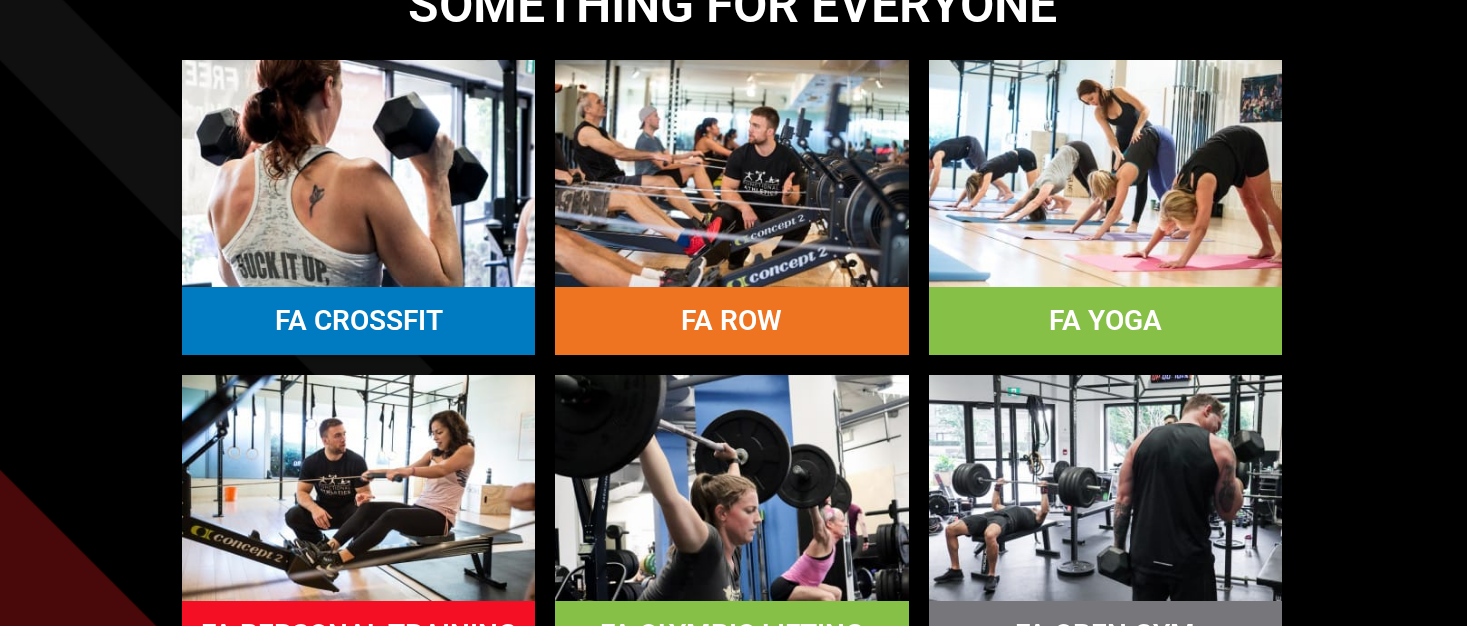 scroll, scrollTop: 1612, scrollLeft: 3, axis: both 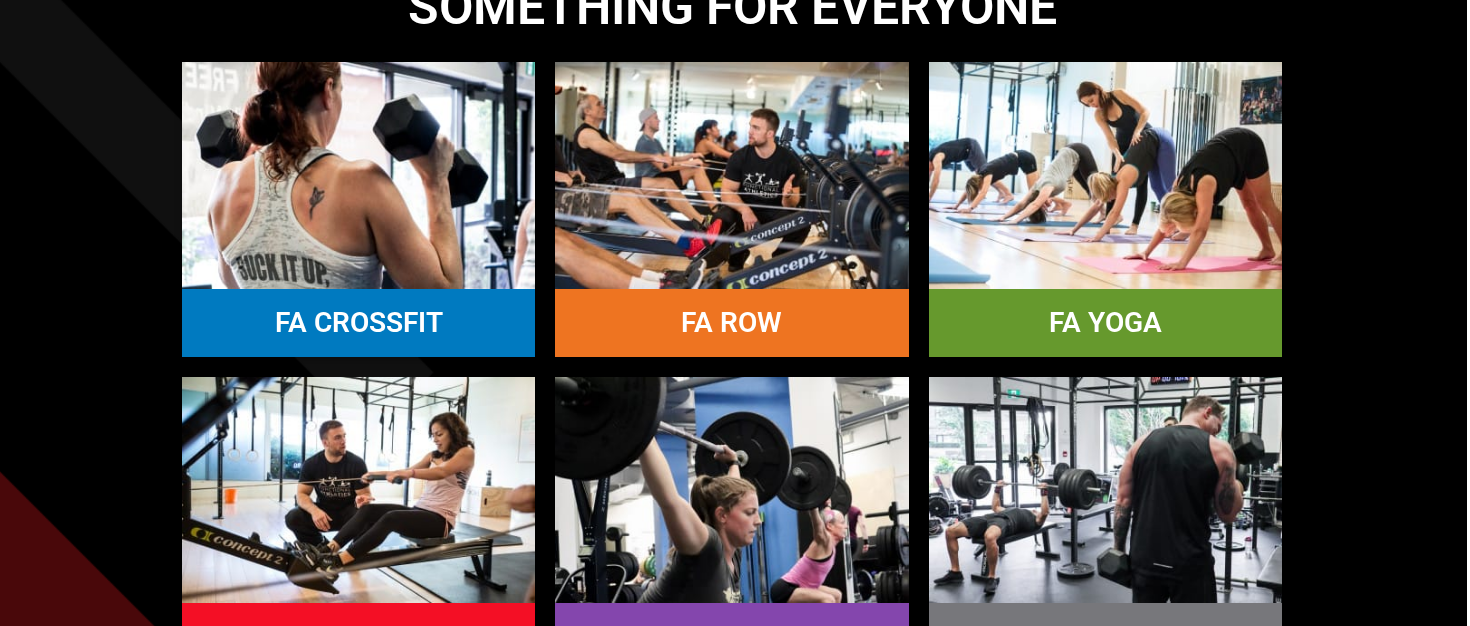 click on "FA YOGA" at bounding box center (1105, 323) 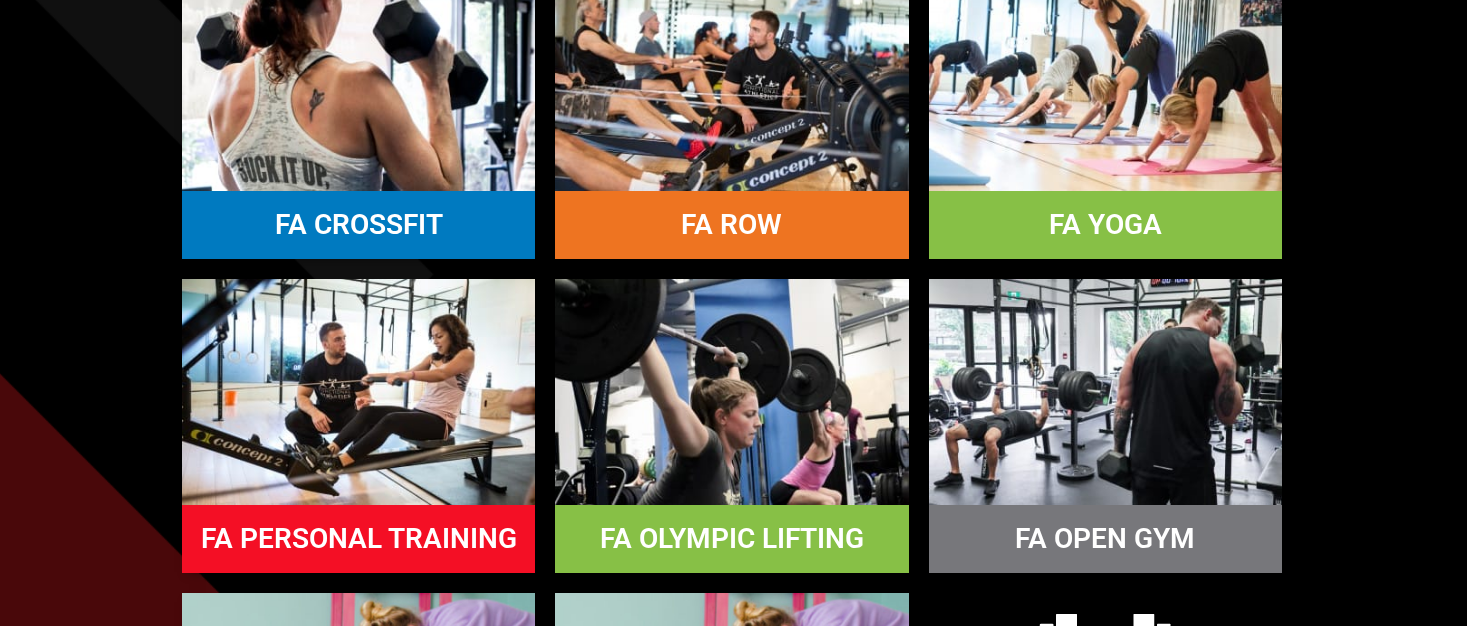 scroll, scrollTop: 1671, scrollLeft: 3, axis: both 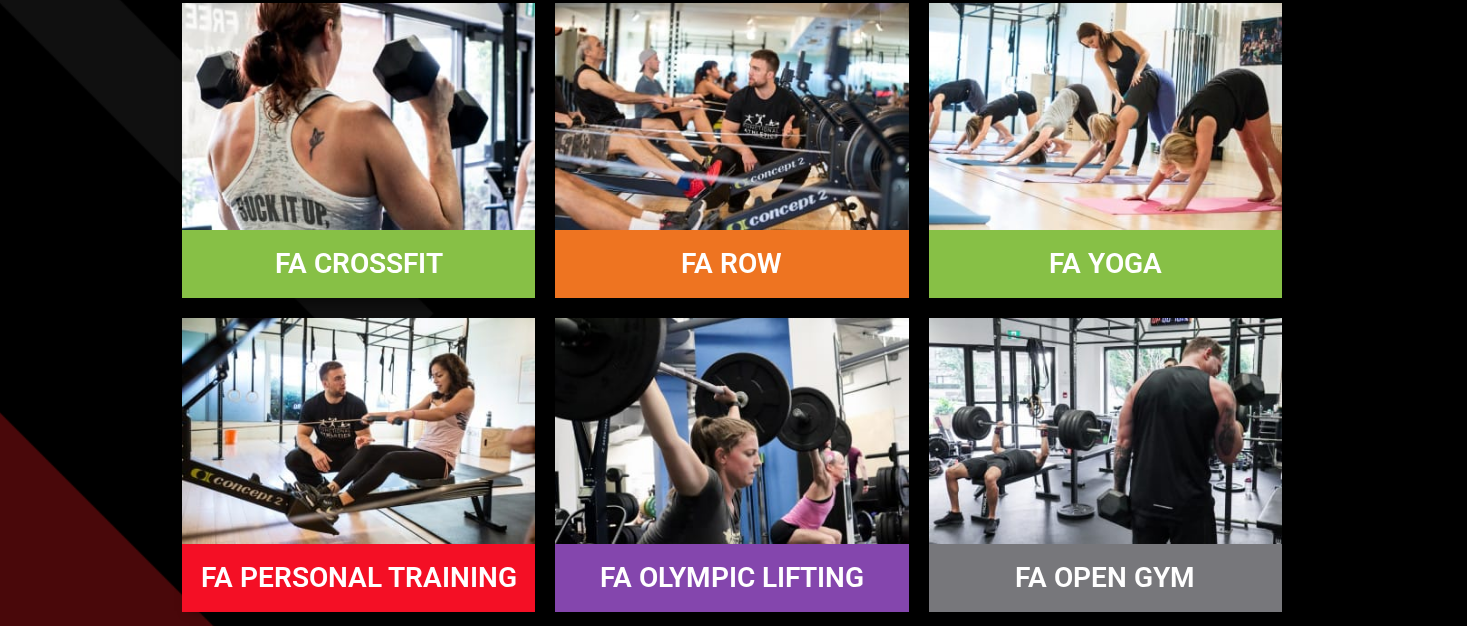 click at bounding box center (358, 116) 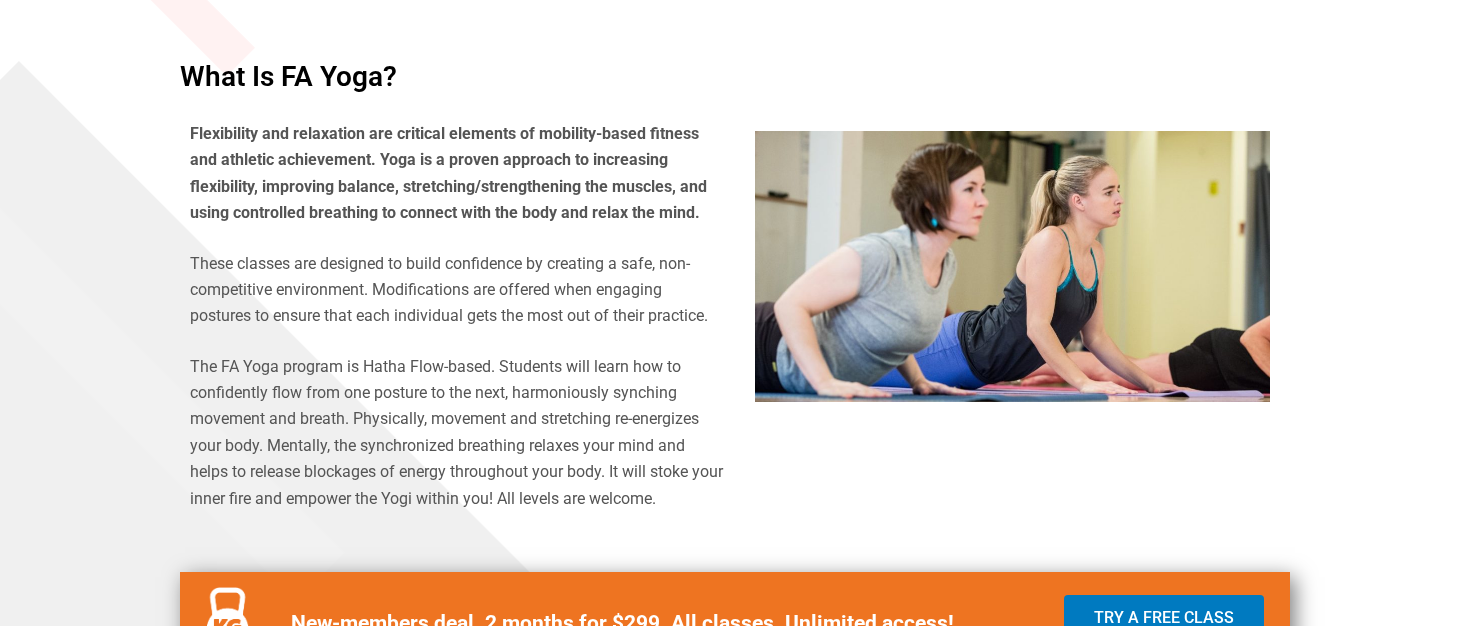 scroll, scrollTop: 531, scrollLeft: 0, axis: vertical 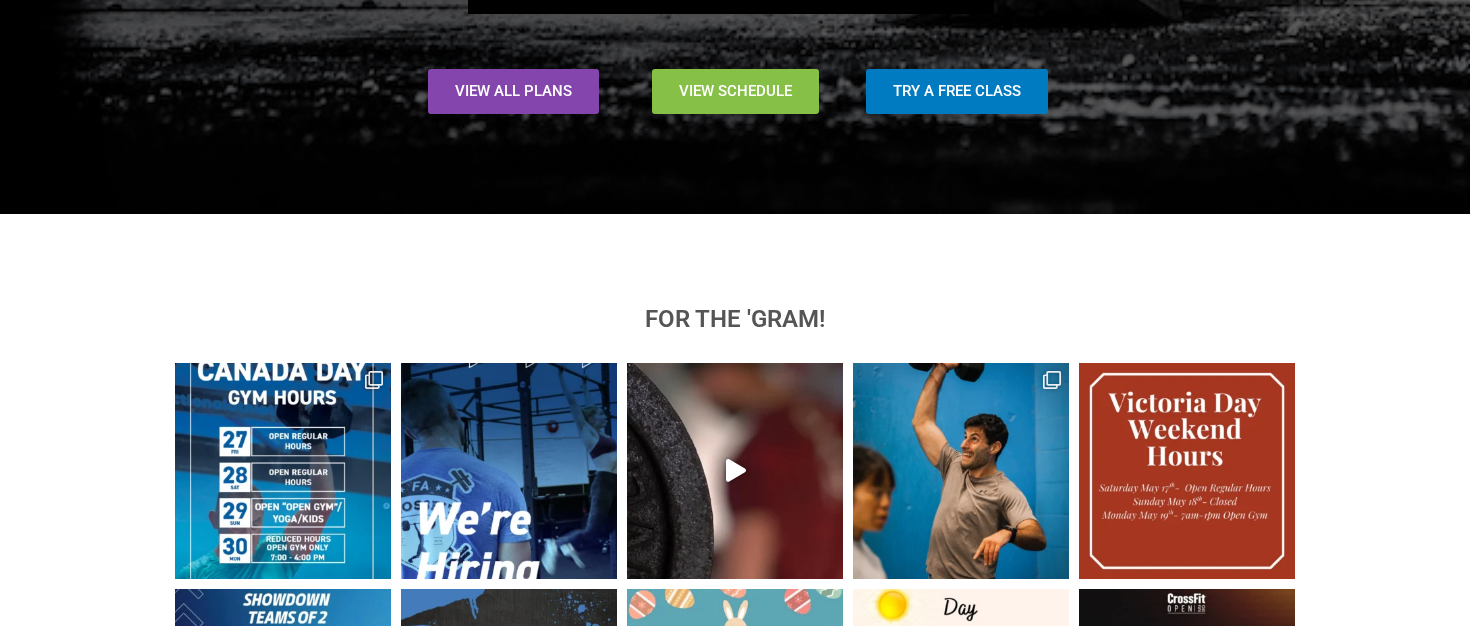 click on "View Schedule" at bounding box center (735, 91) 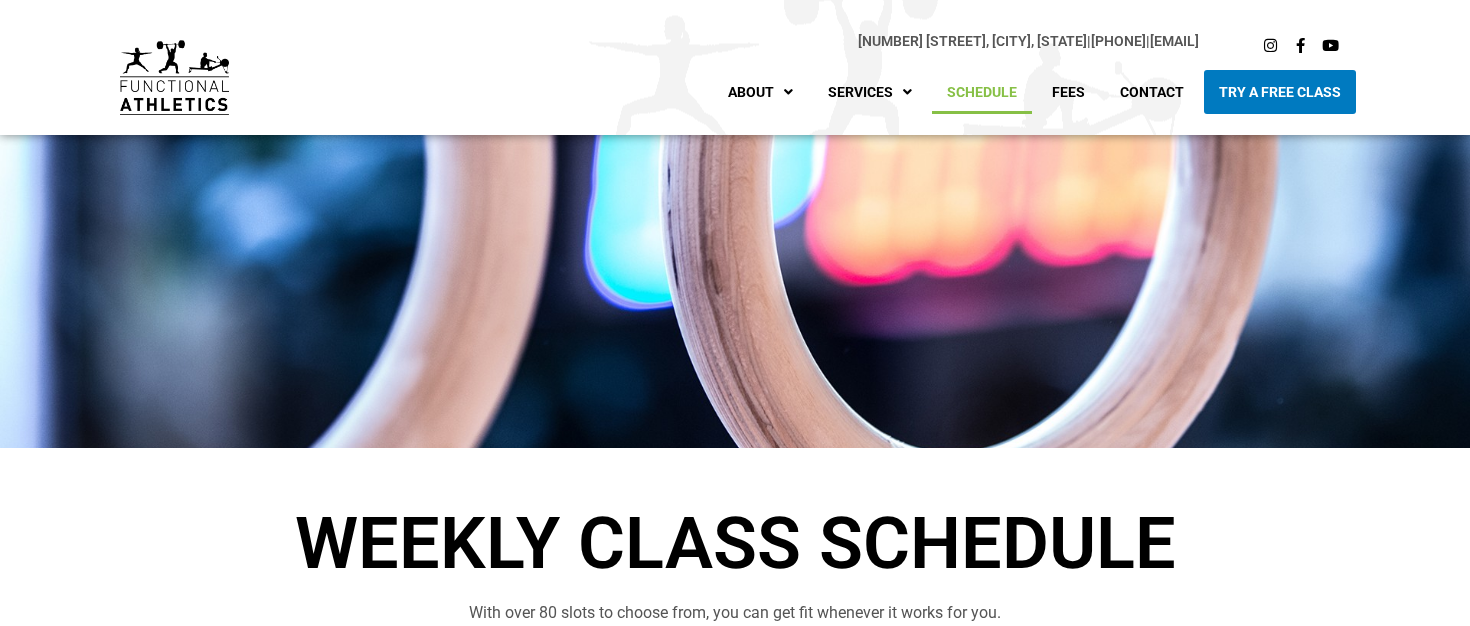 scroll, scrollTop: 0, scrollLeft: 0, axis: both 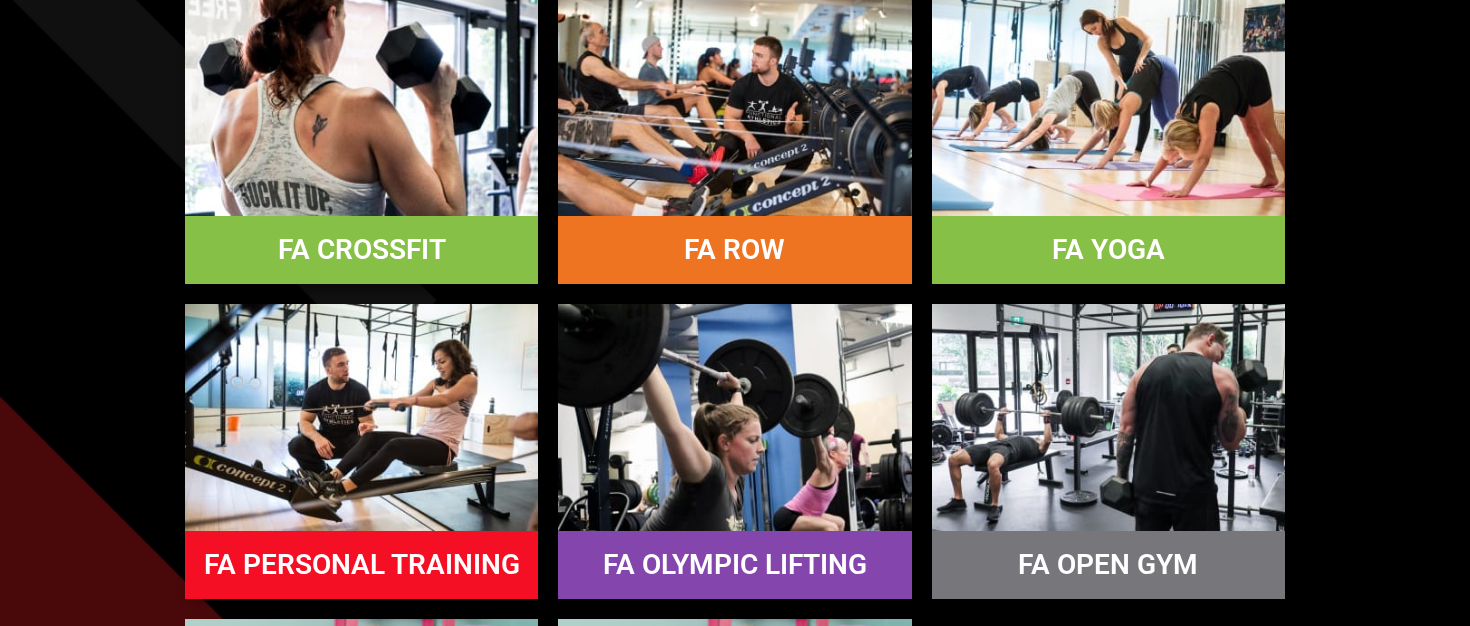 click at bounding box center (361, 103) 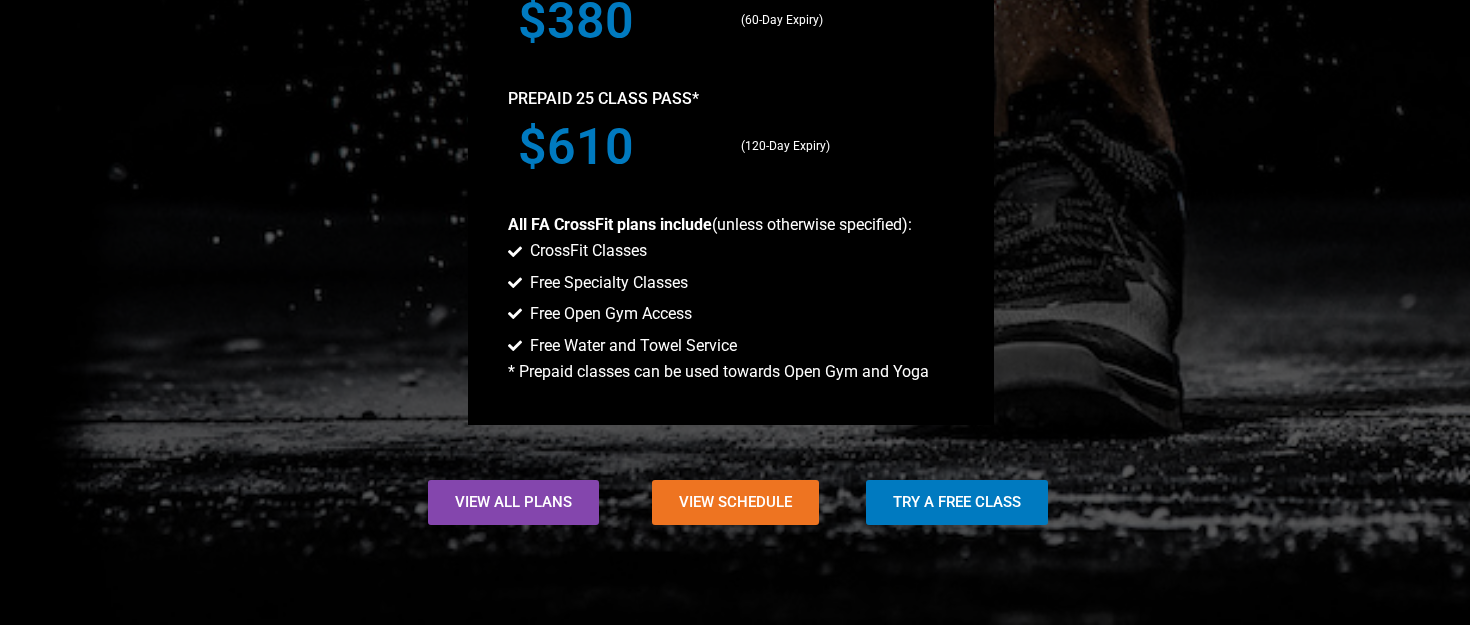 scroll, scrollTop: 1933, scrollLeft: 0, axis: vertical 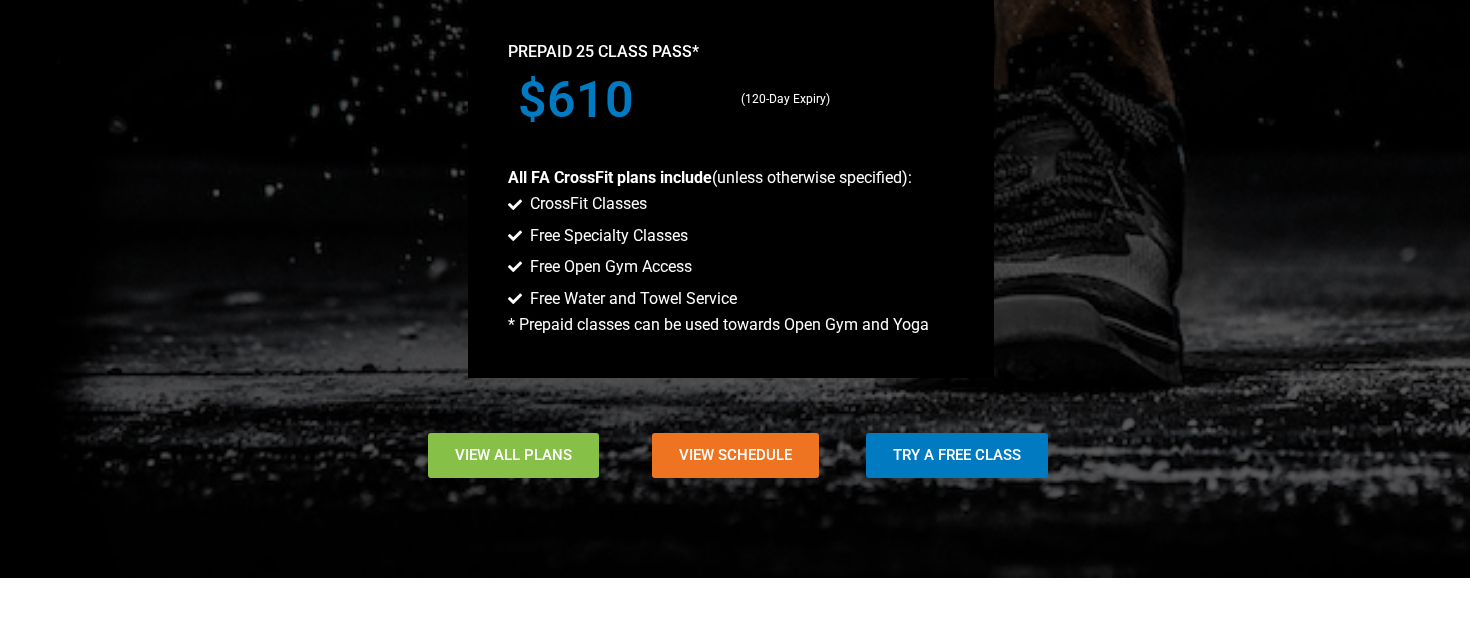 click on "View All Plans" at bounding box center [513, 455] 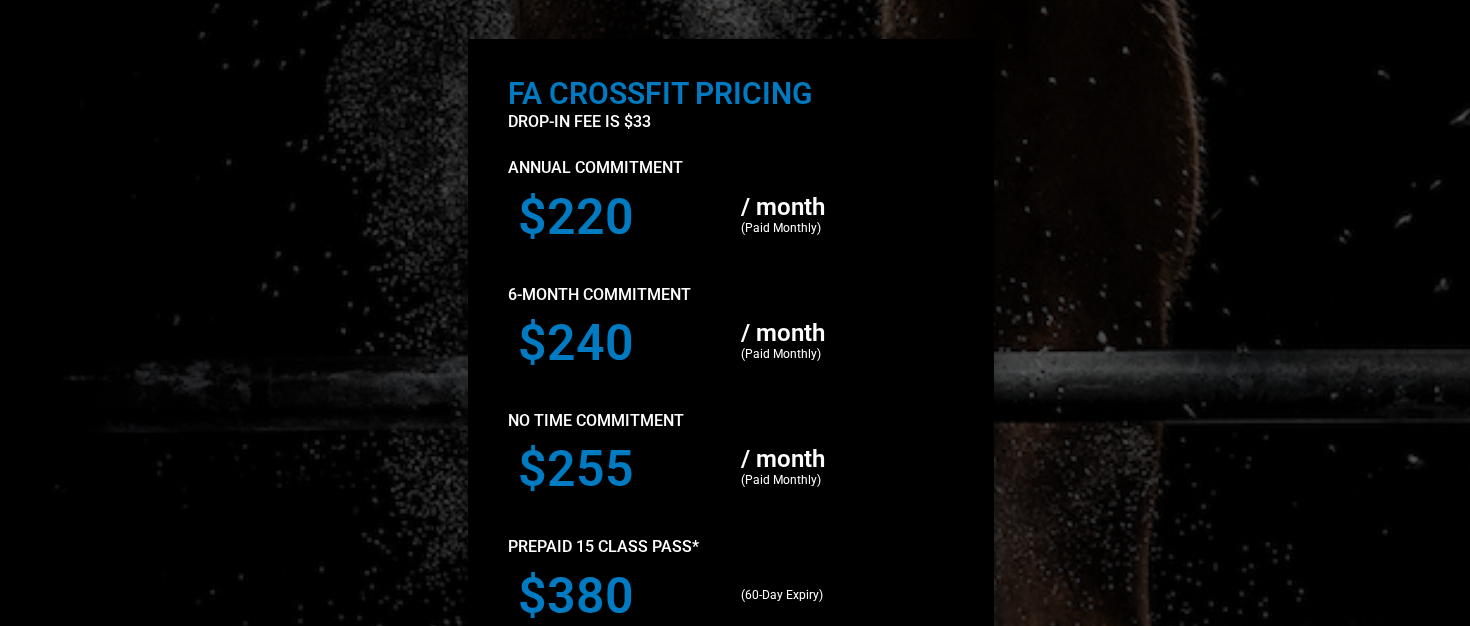 scroll, scrollTop: 1304, scrollLeft: 0, axis: vertical 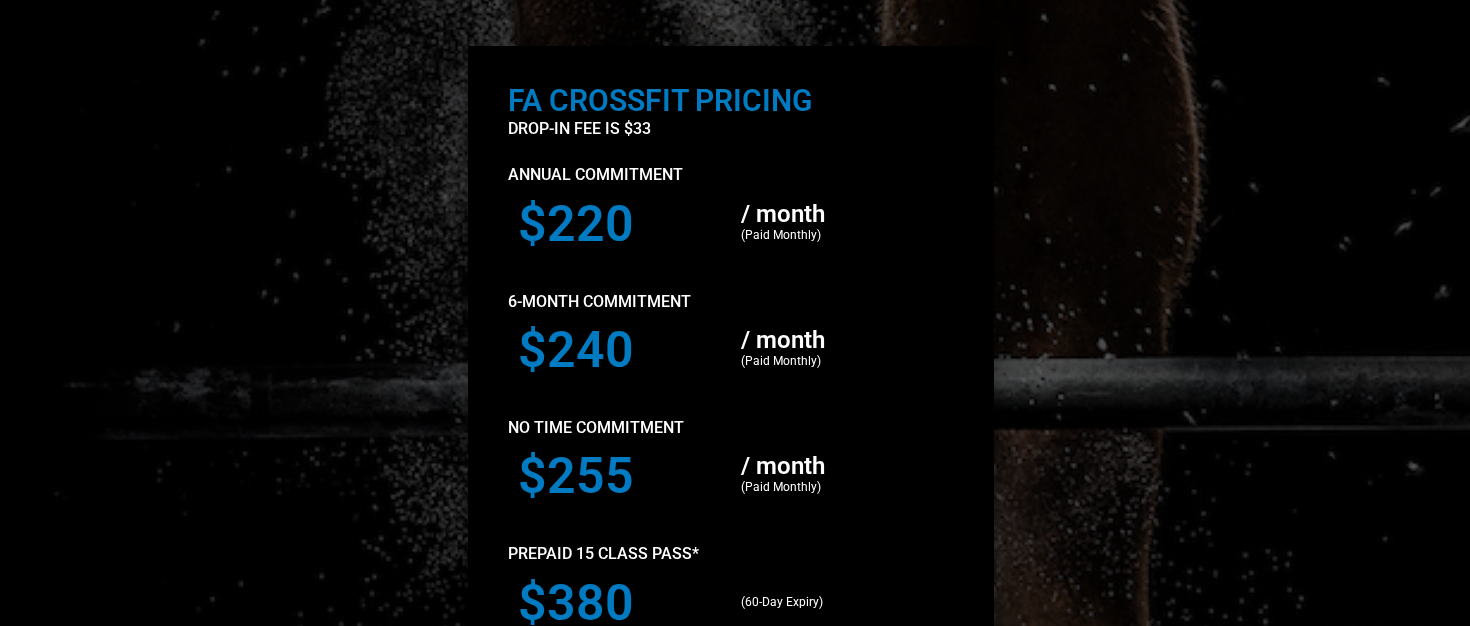 click on "$220" at bounding box center [619, 224] 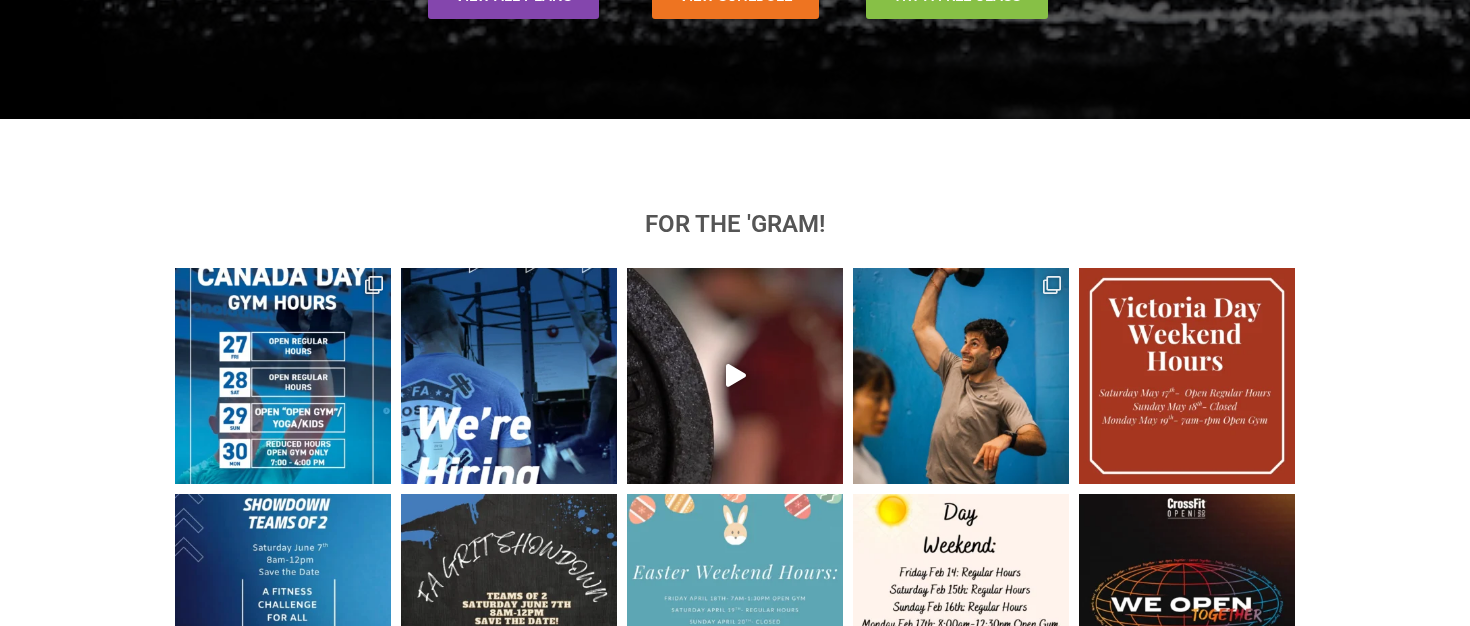 scroll, scrollTop: 2347, scrollLeft: 0, axis: vertical 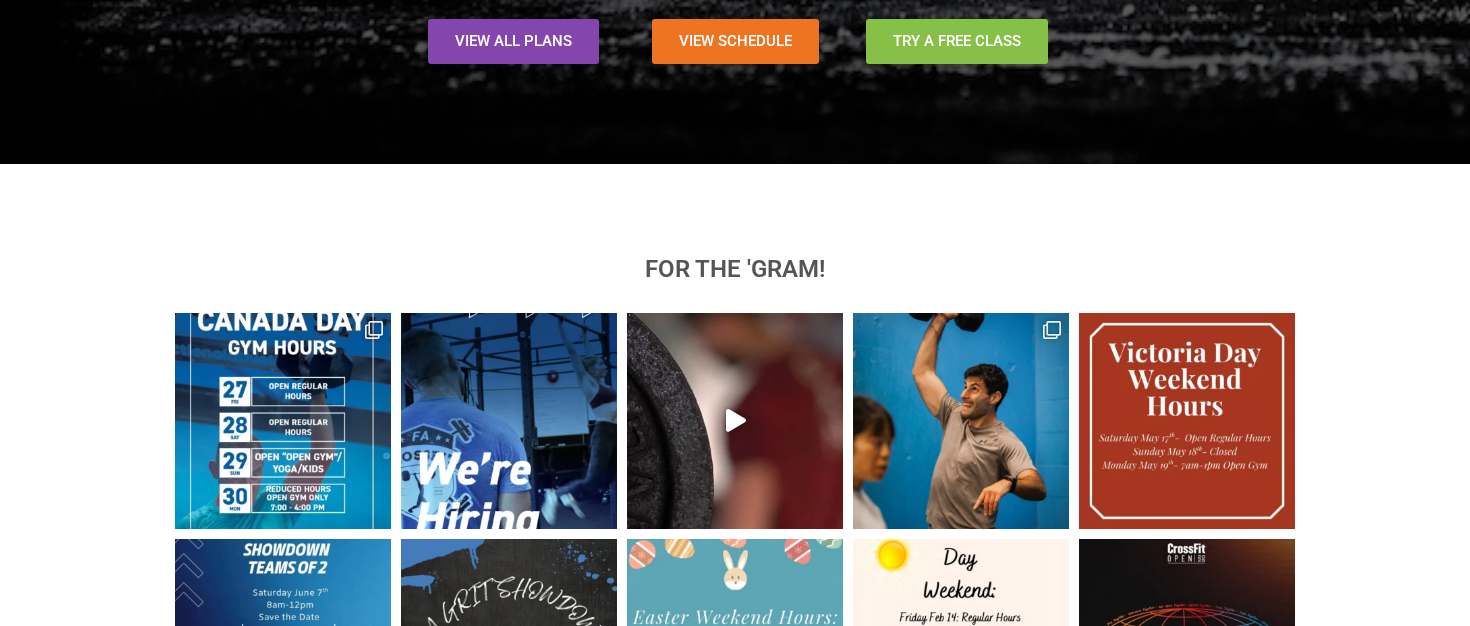 click on "Try a Free Class" at bounding box center [957, 41] 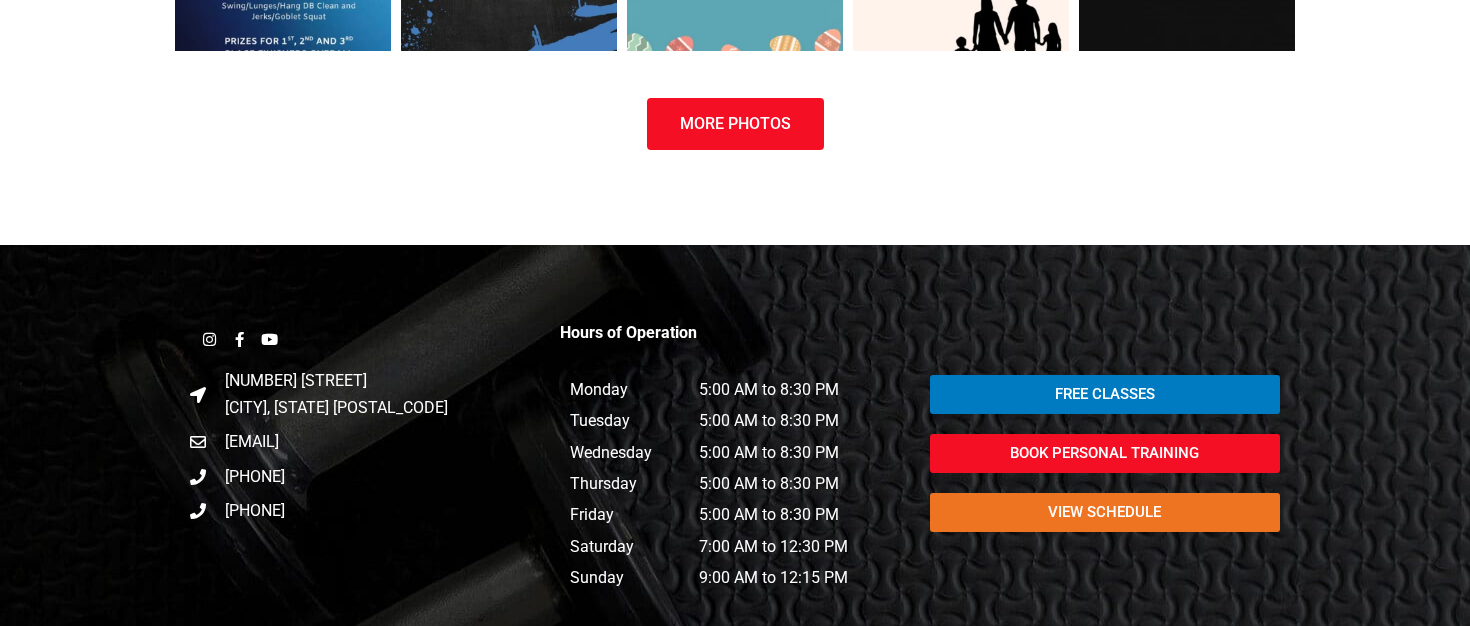 scroll, scrollTop: 2389, scrollLeft: 0, axis: vertical 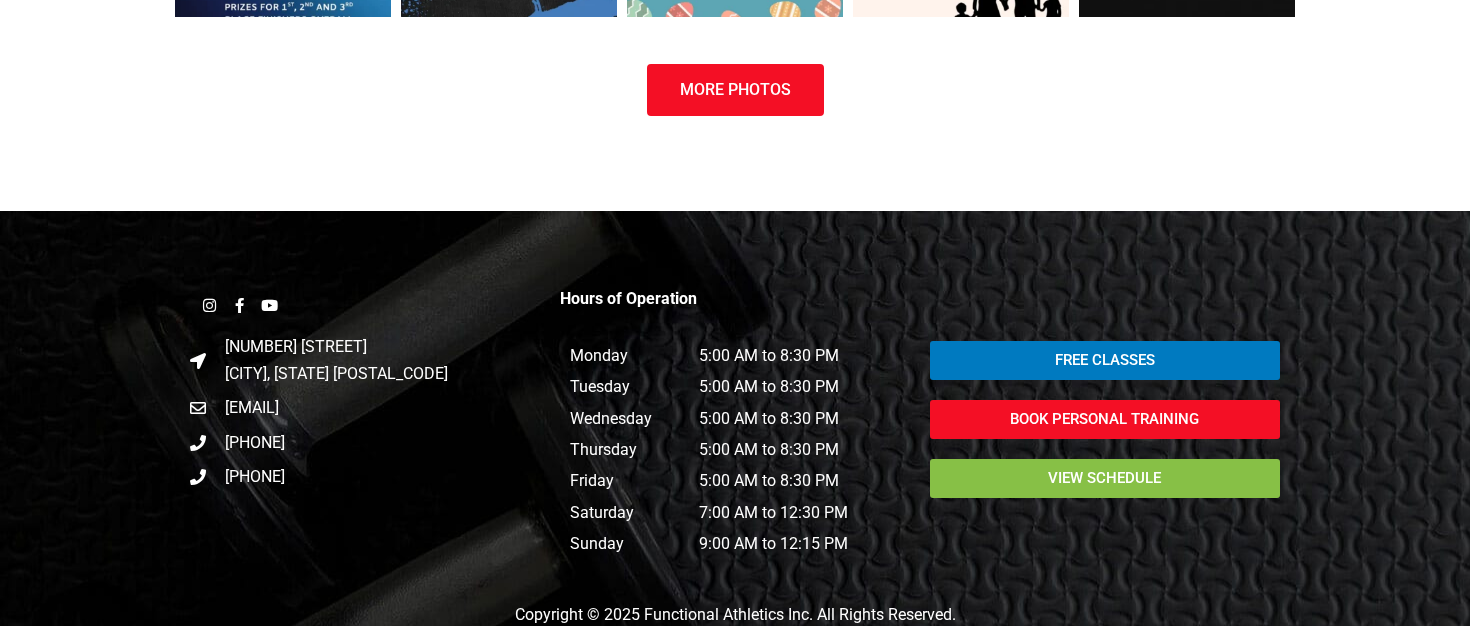 click on "view schedule" at bounding box center (1105, 478) 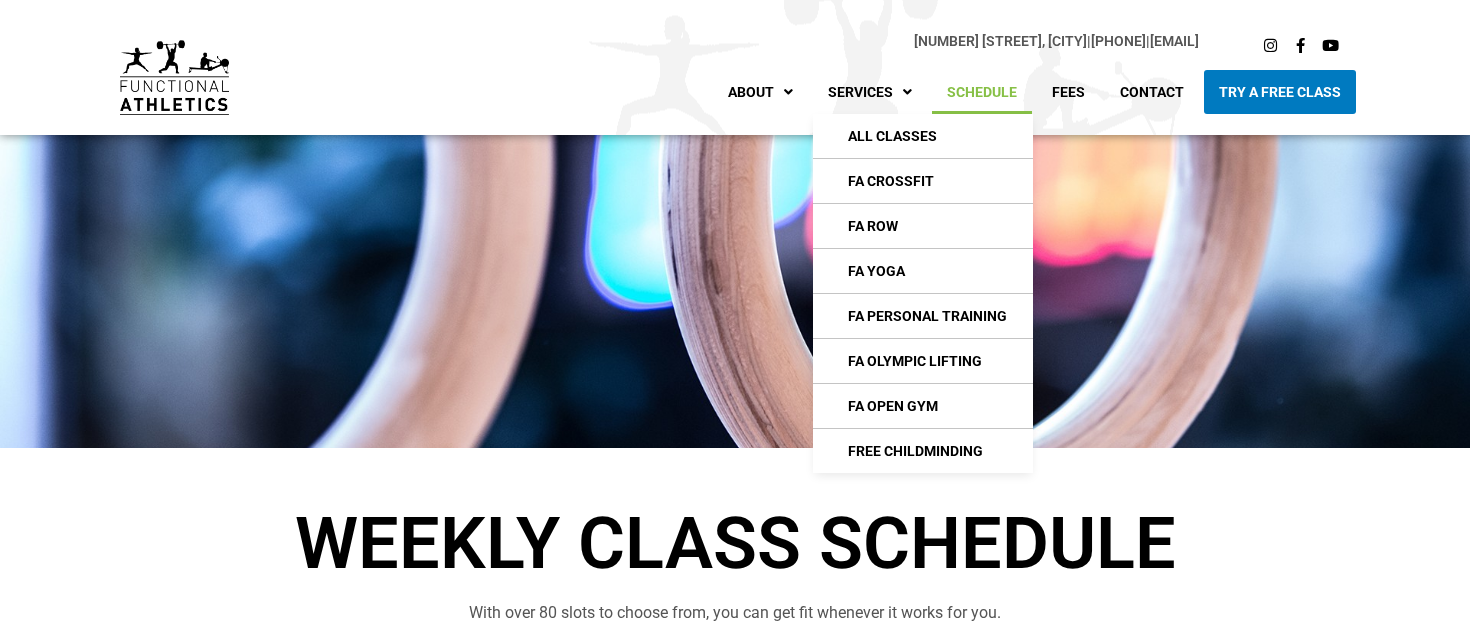 scroll, scrollTop: 0, scrollLeft: 0, axis: both 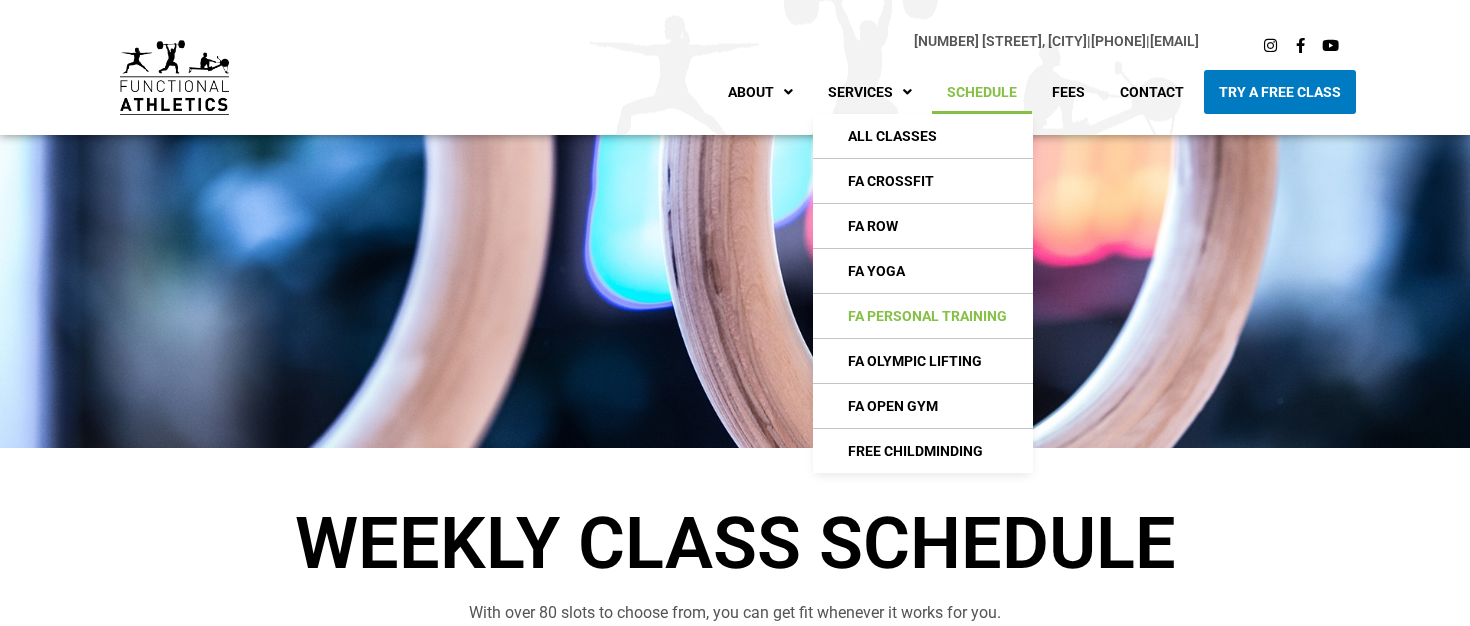 click on "FA Personal Training" at bounding box center (923, 316) 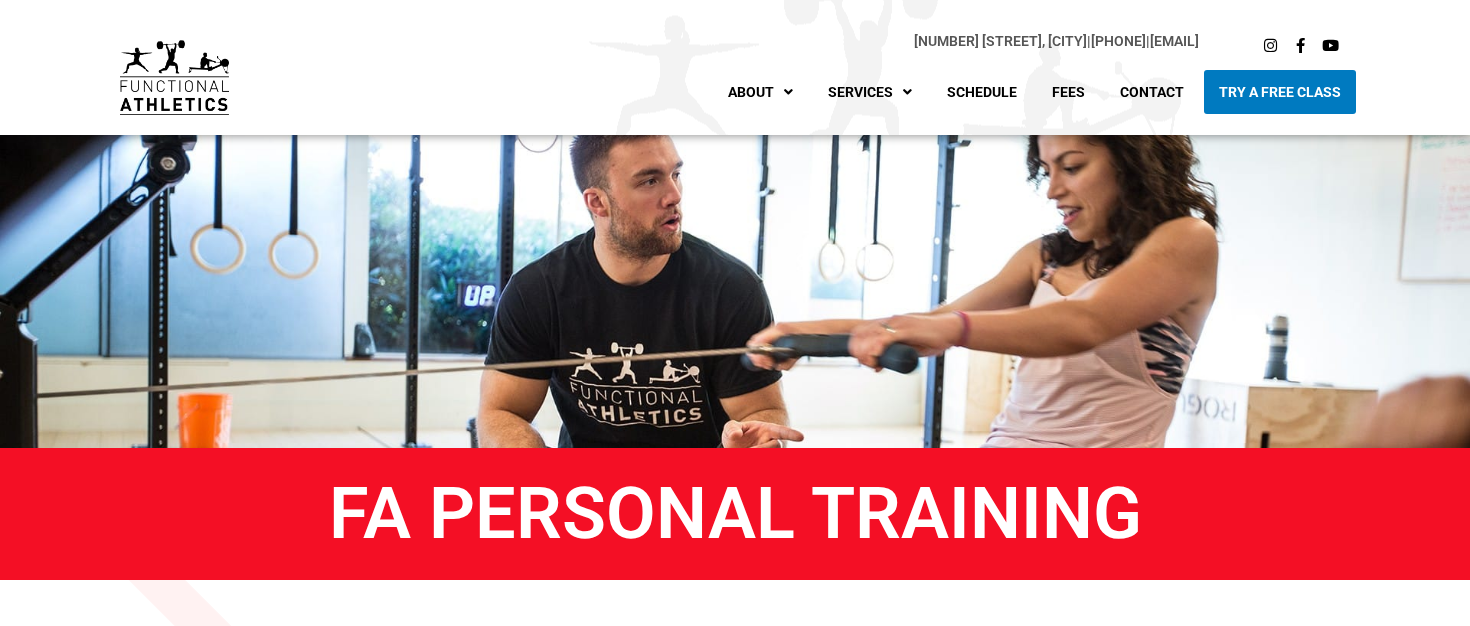 scroll, scrollTop: 0, scrollLeft: 0, axis: both 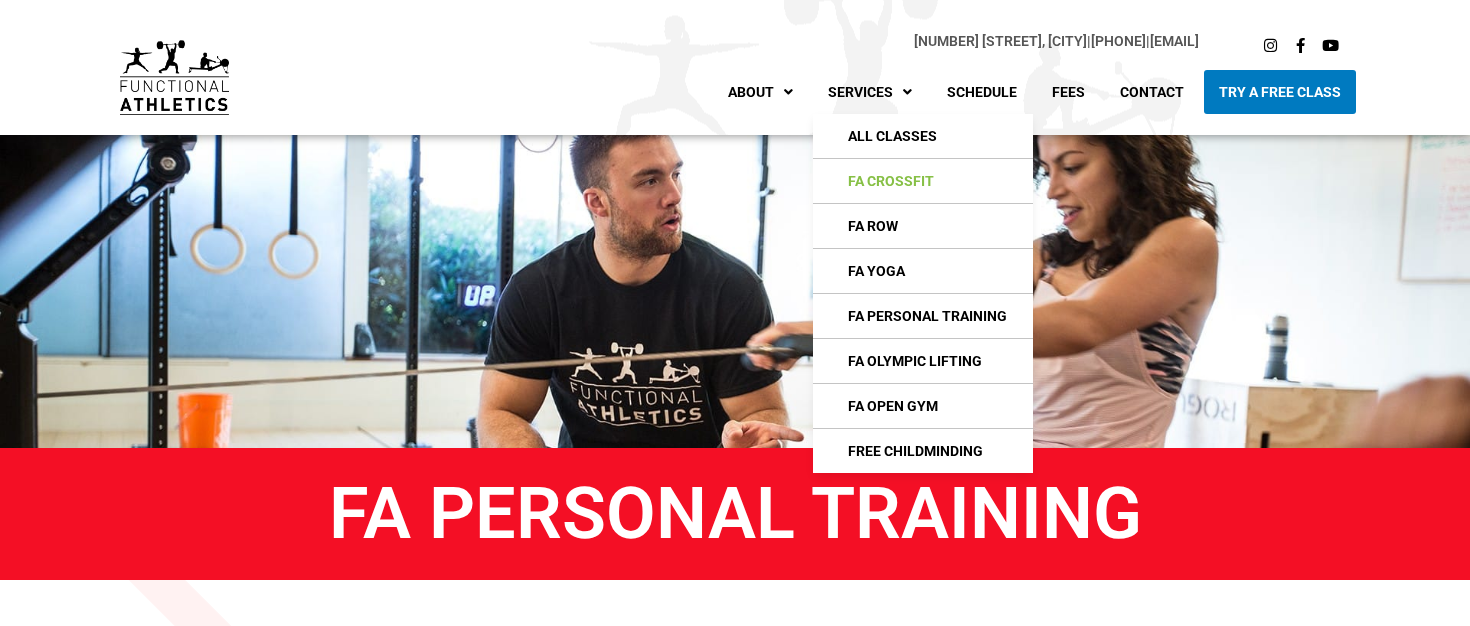 click on "FA CrossFIt" at bounding box center [923, 181] 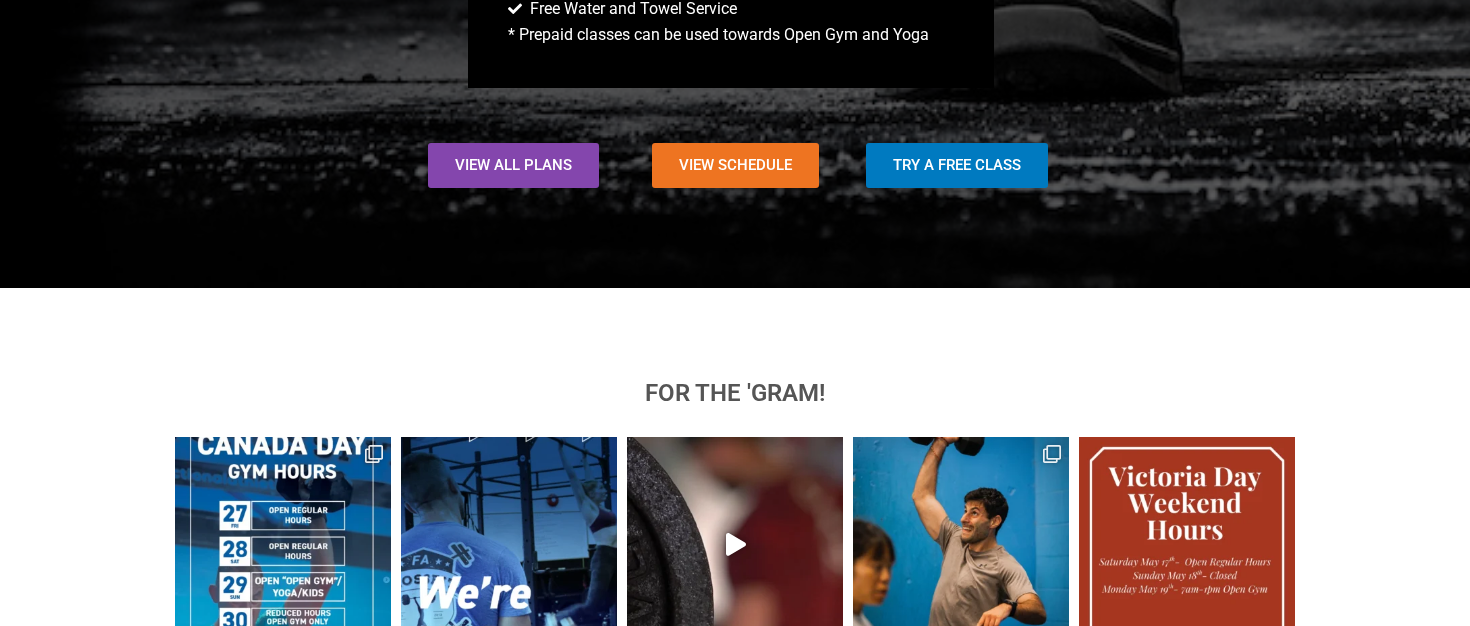 scroll, scrollTop: 2217, scrollLeft: 0, axis: vertical 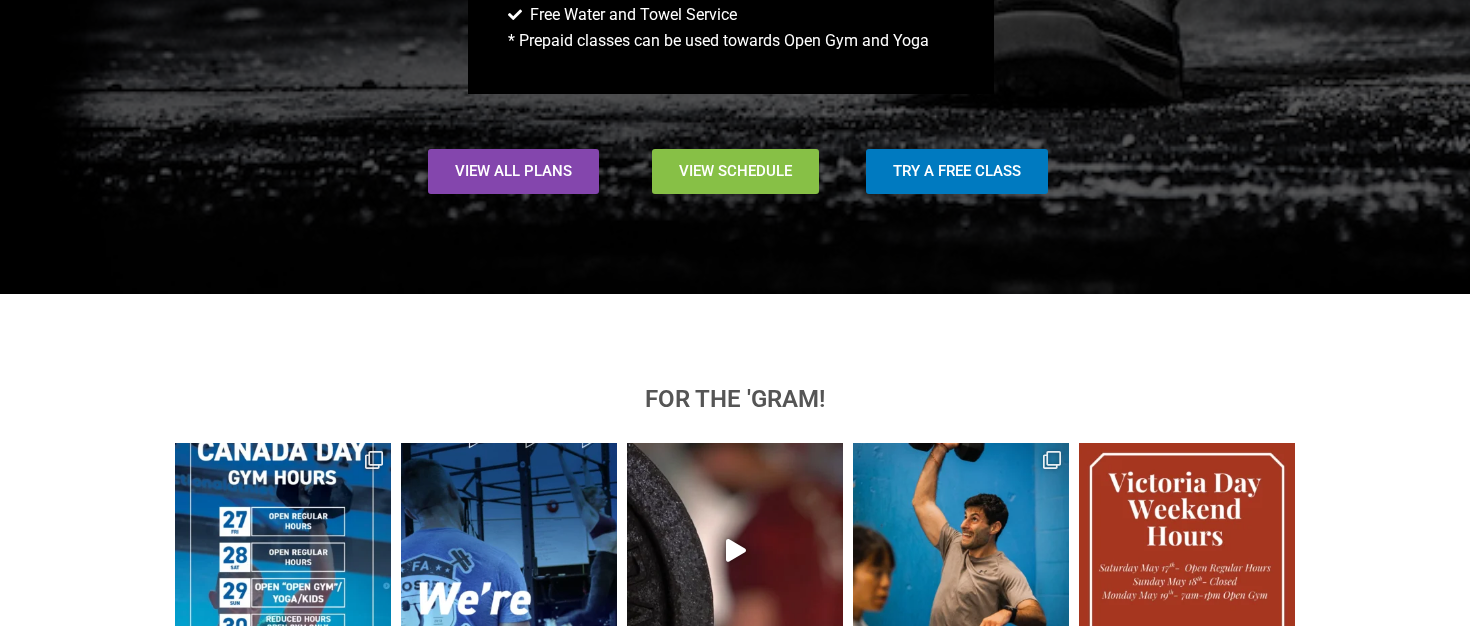 click on "View Schedule" at bounding box center (735, 171) 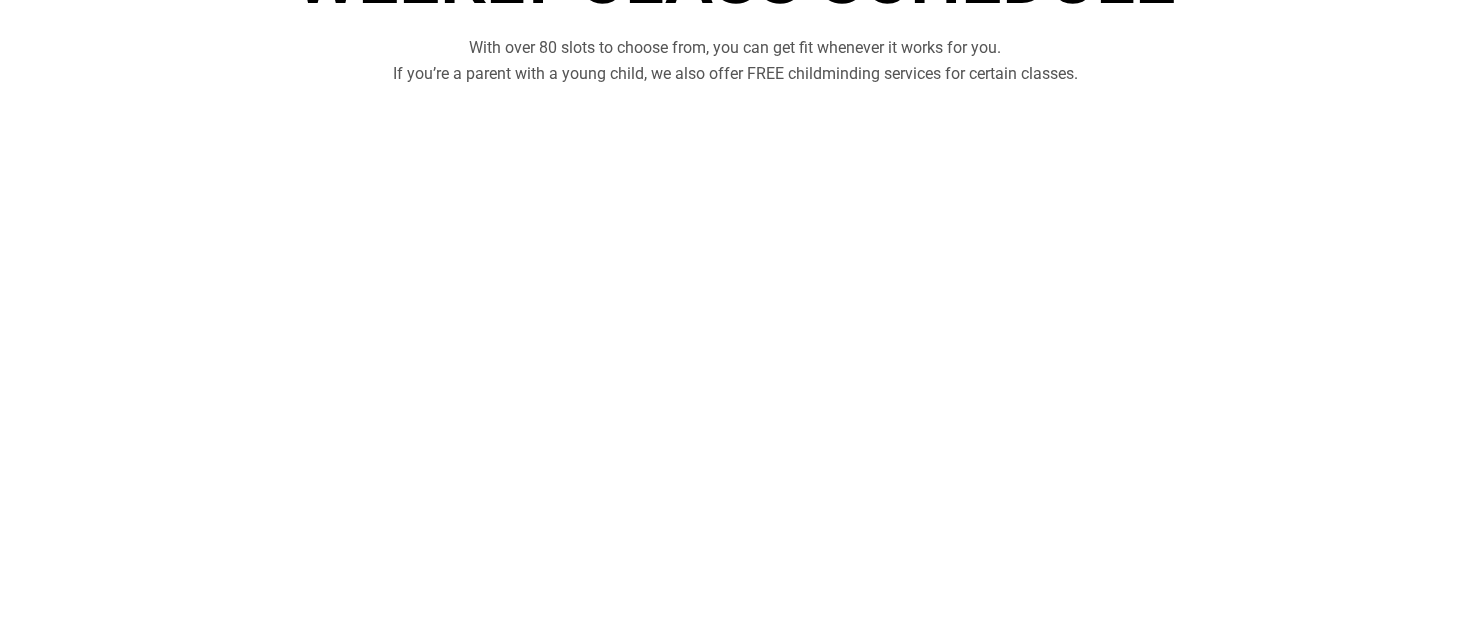 scroll, scrollTop: 565, scrollLeft: 0, axis: vertical 